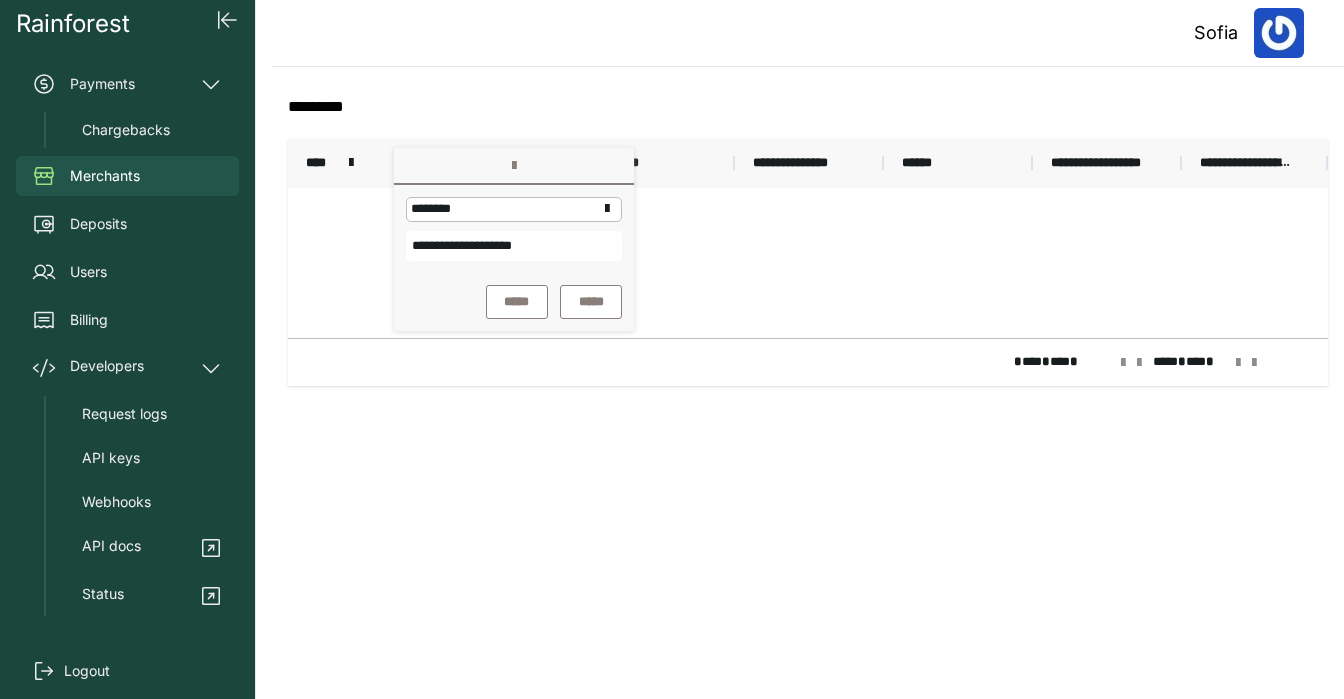 scroll, scrollTop: 0, scrollLeft: 0, axis: both 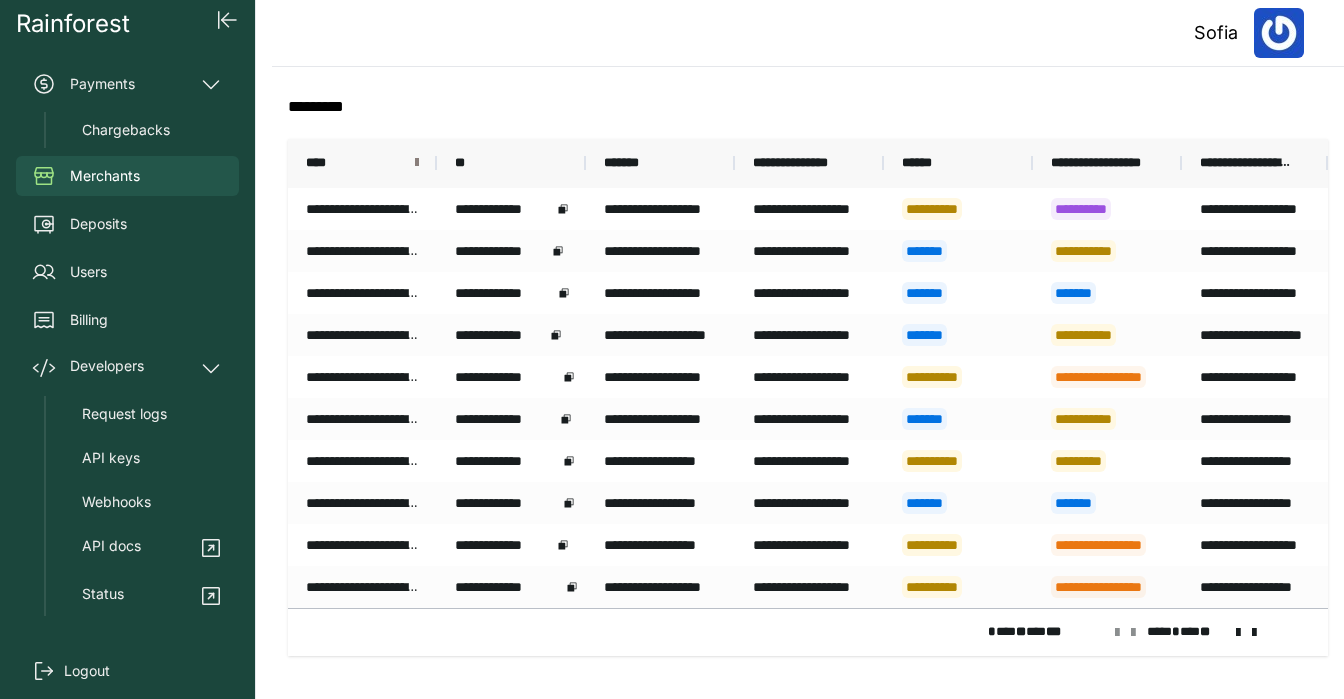 click at bounding box center (417, 163) 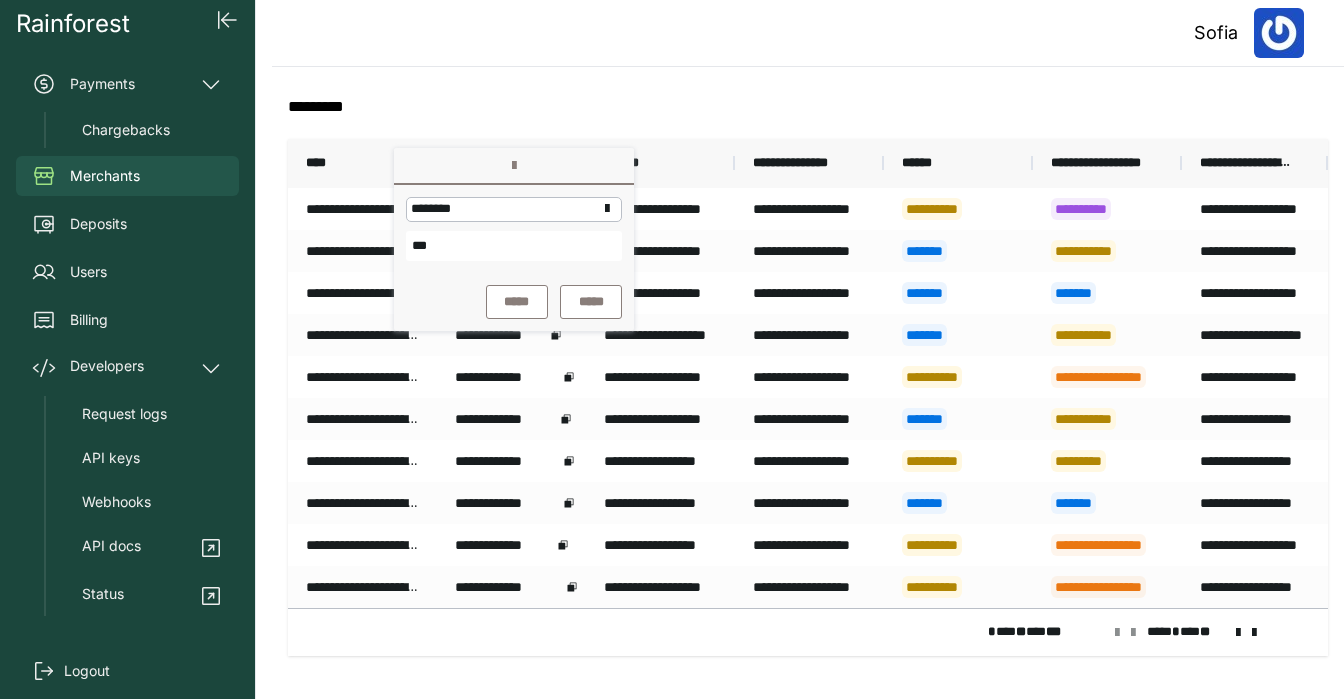 click on "*****" at bounding box center [517, 302] 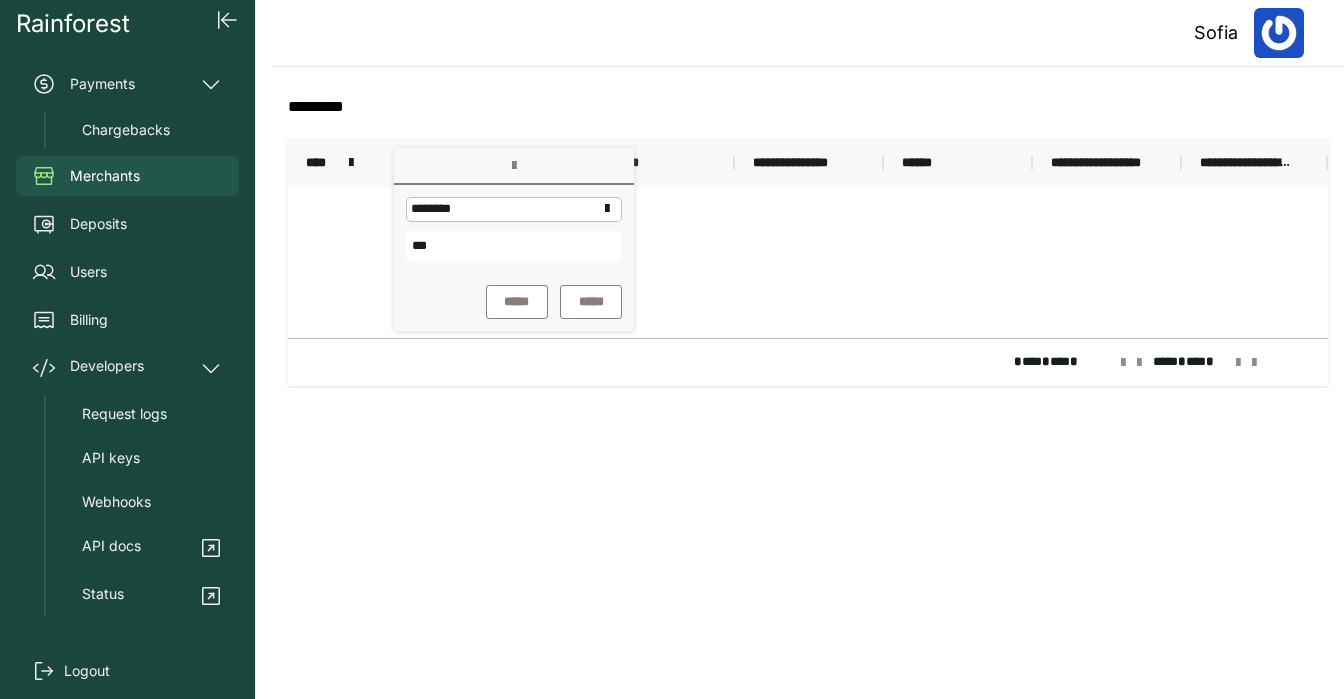 click on "*****" at bounding box center (517, 302) 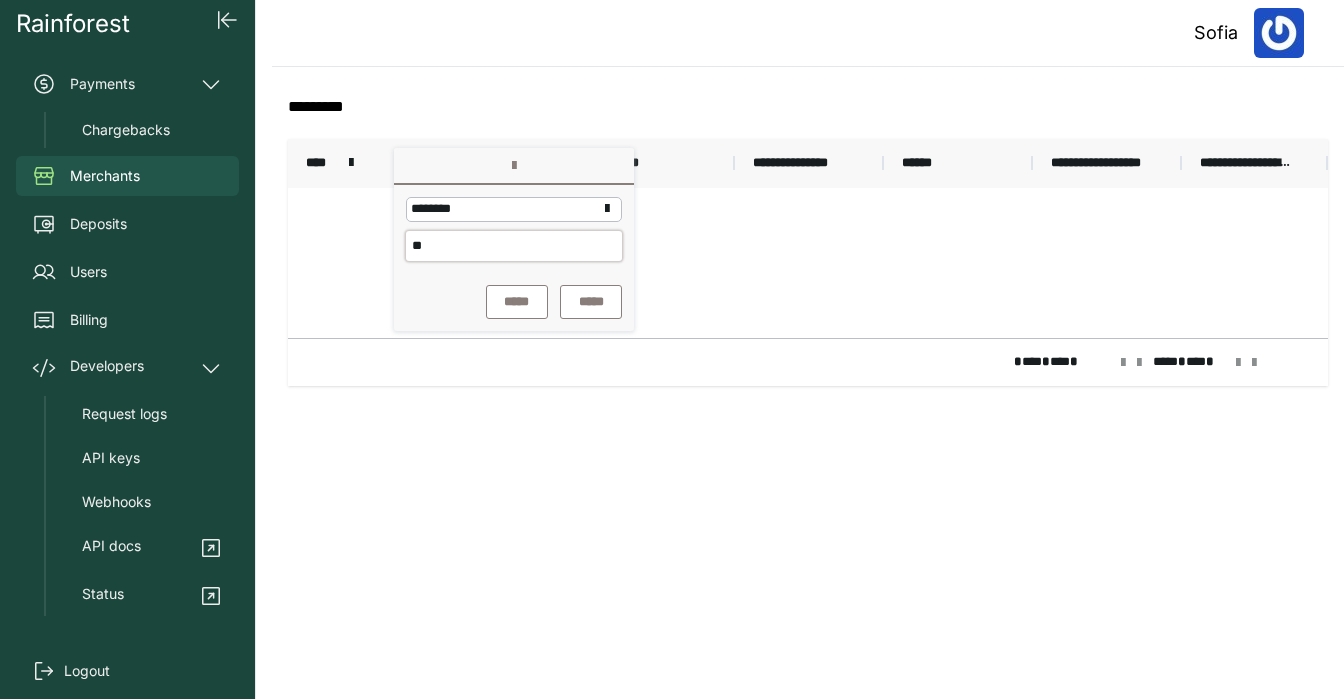 type on "*" 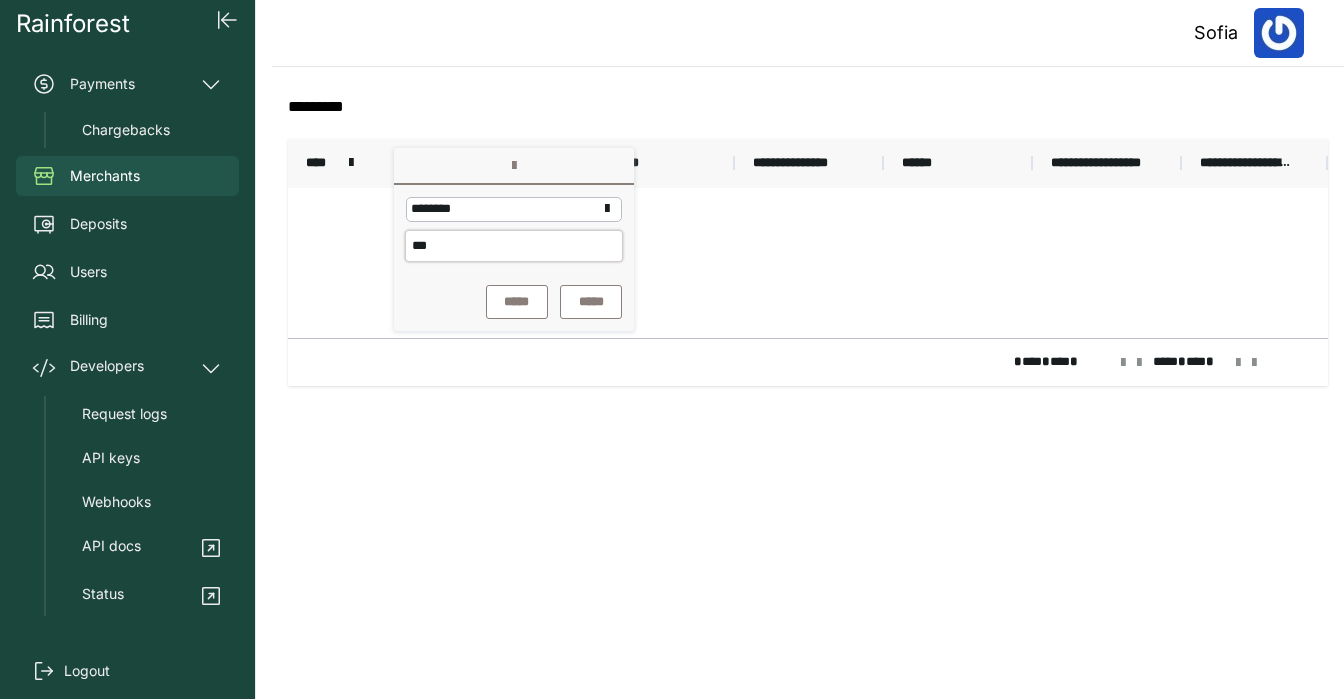 click on "*****" at bounding box center (517, 302) 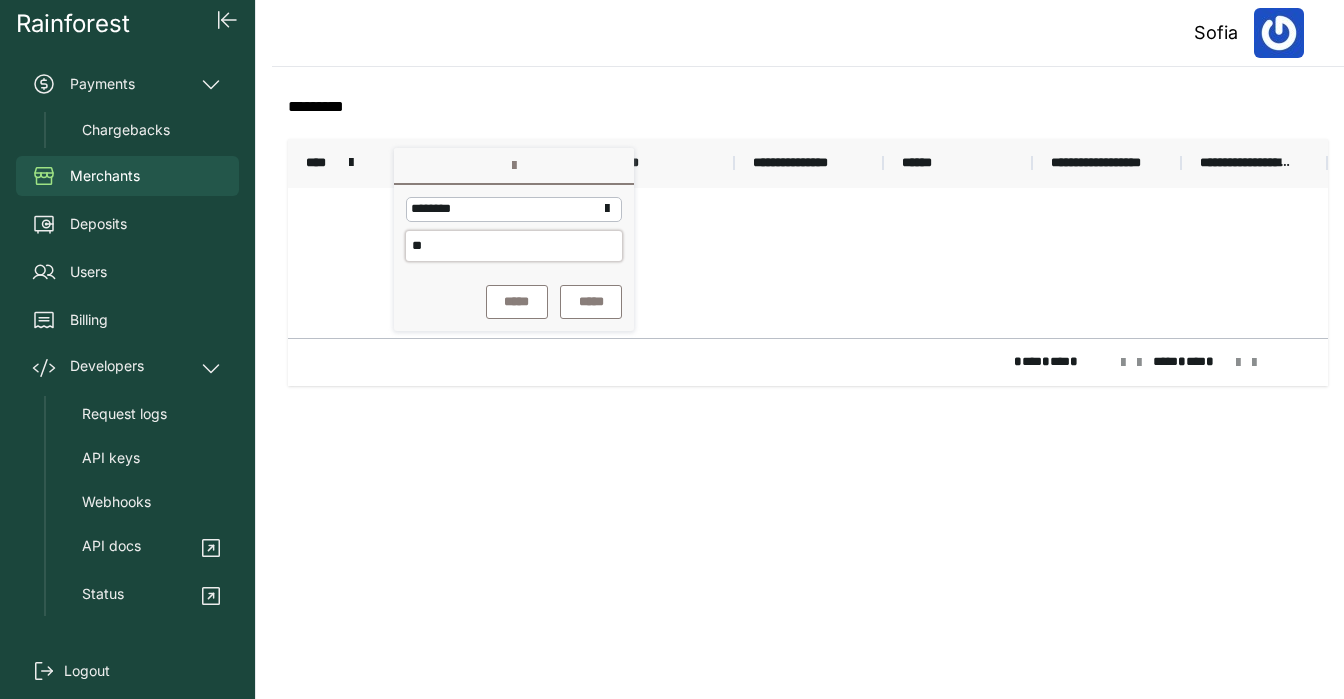 type on "*" 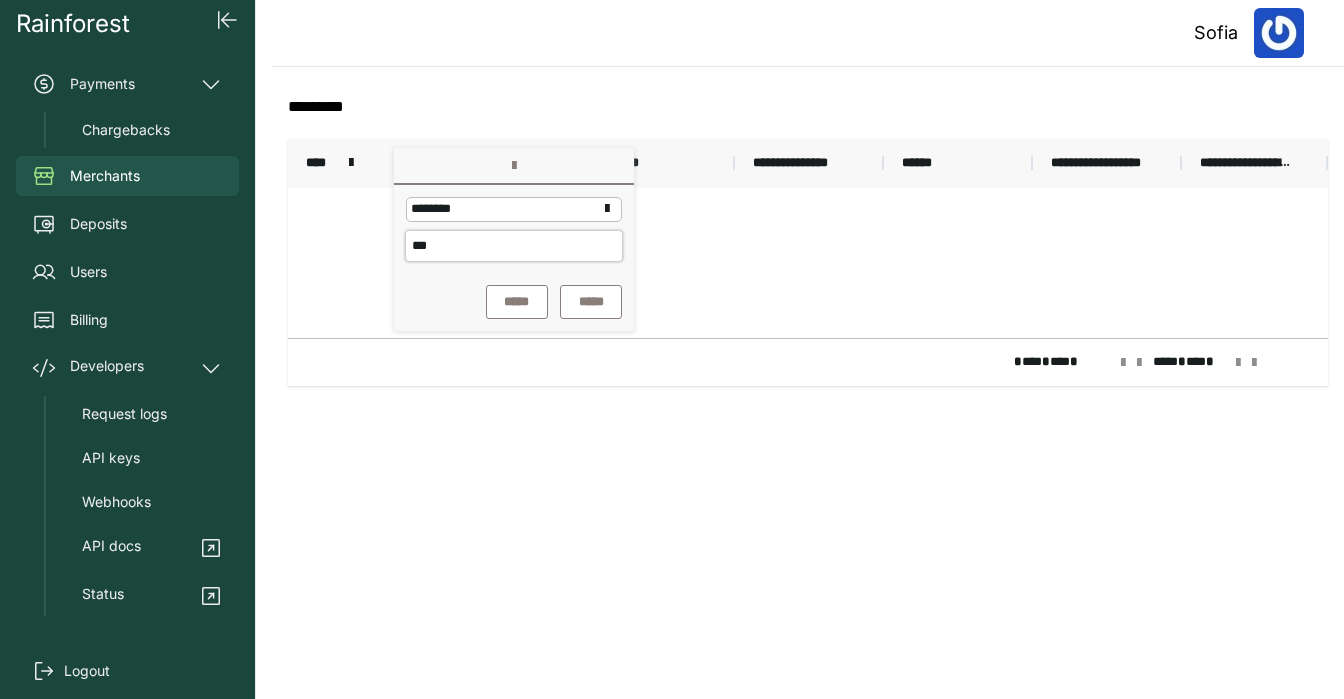 type on "***" 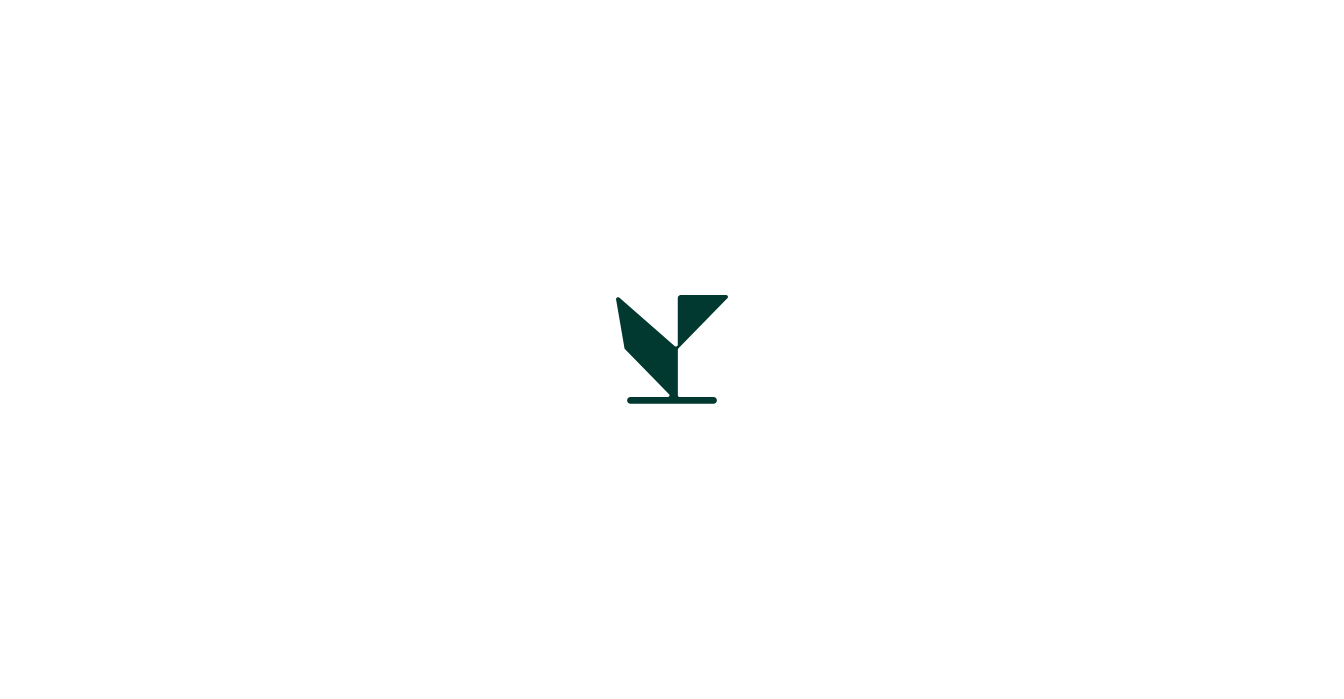 scroll, scrollTop: 0, scrollLeft: 0, axis: both 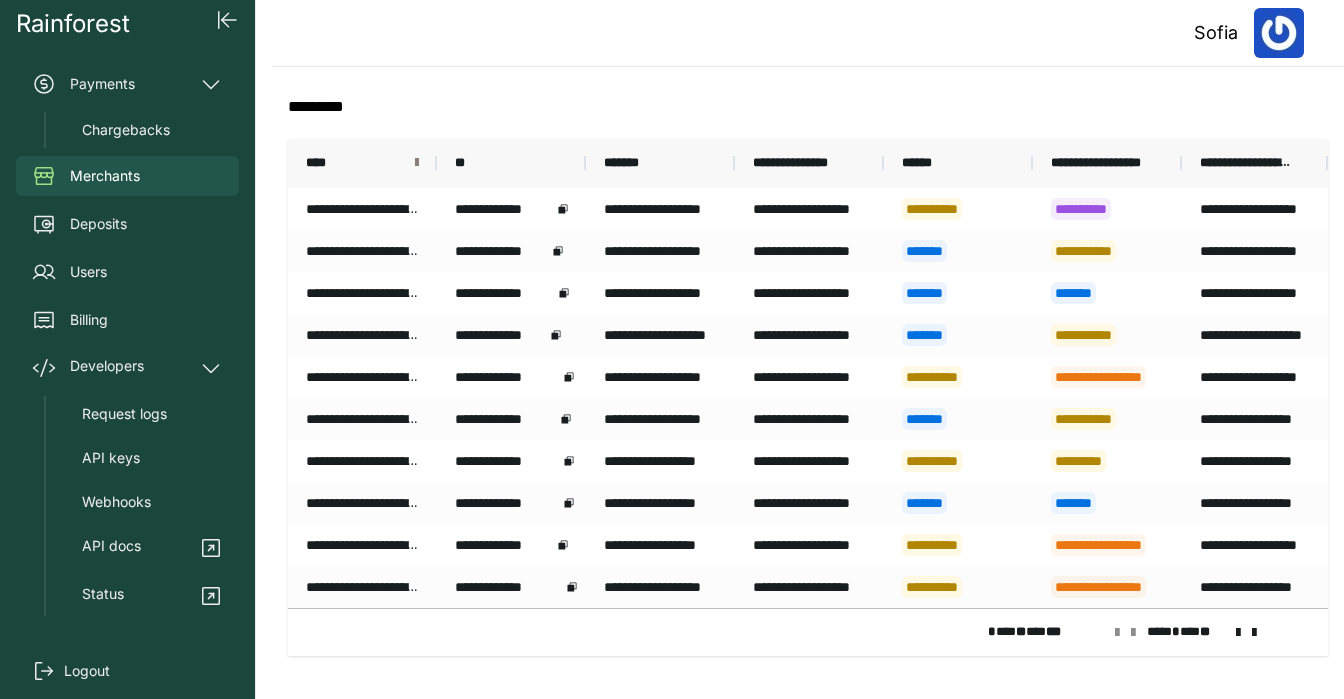 click at bounding box center (417, 163) 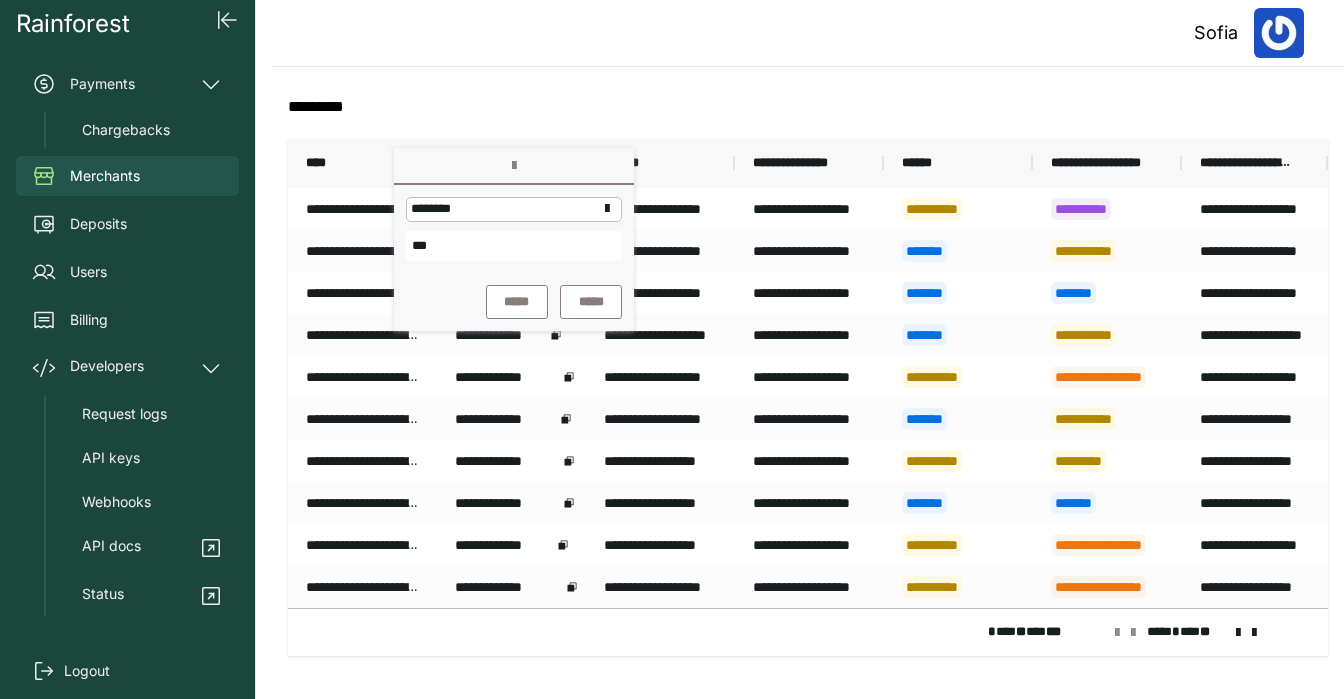 click on "*****" at bounding box center [517, 302] 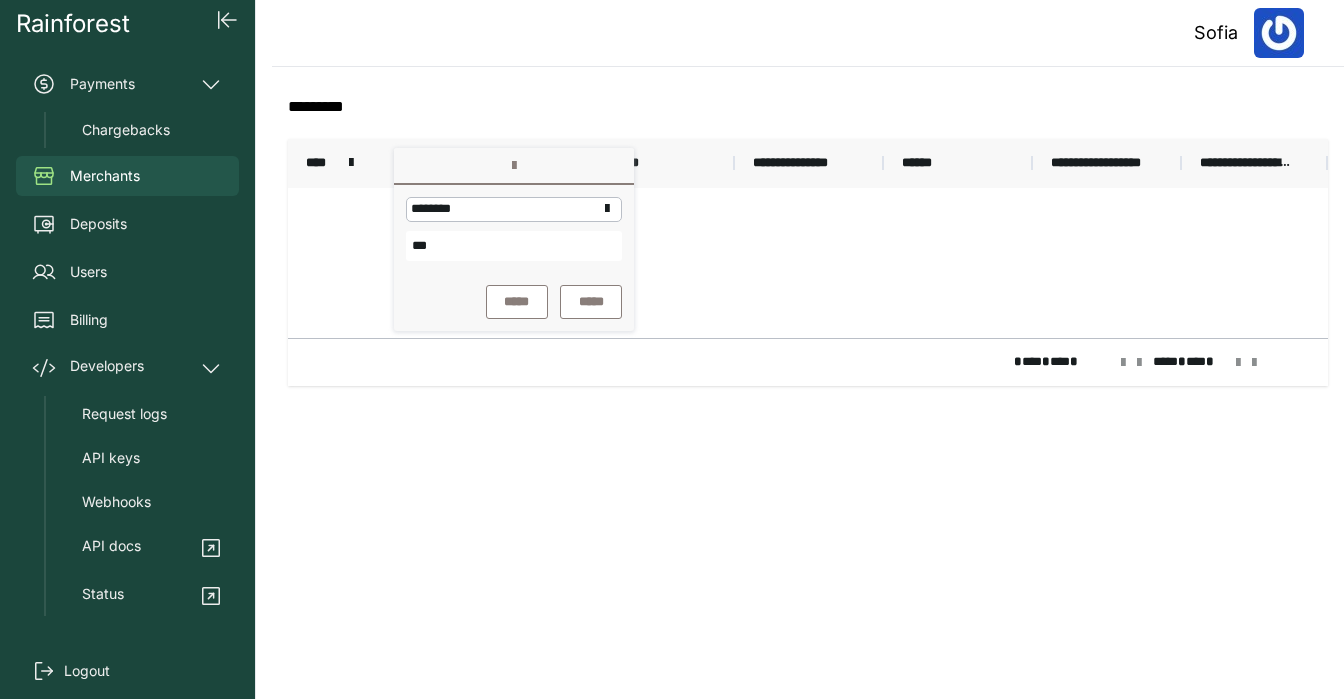 click on "*****" at bounding box center [517, 302] 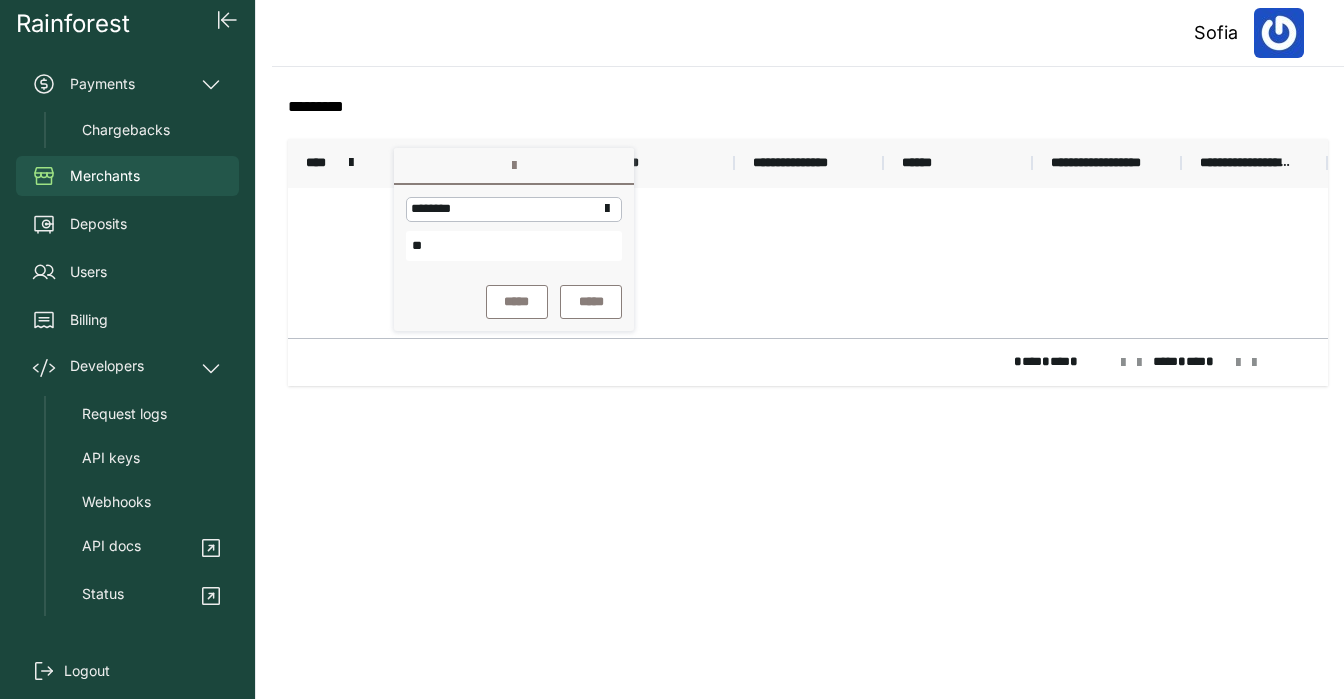 type on "*" 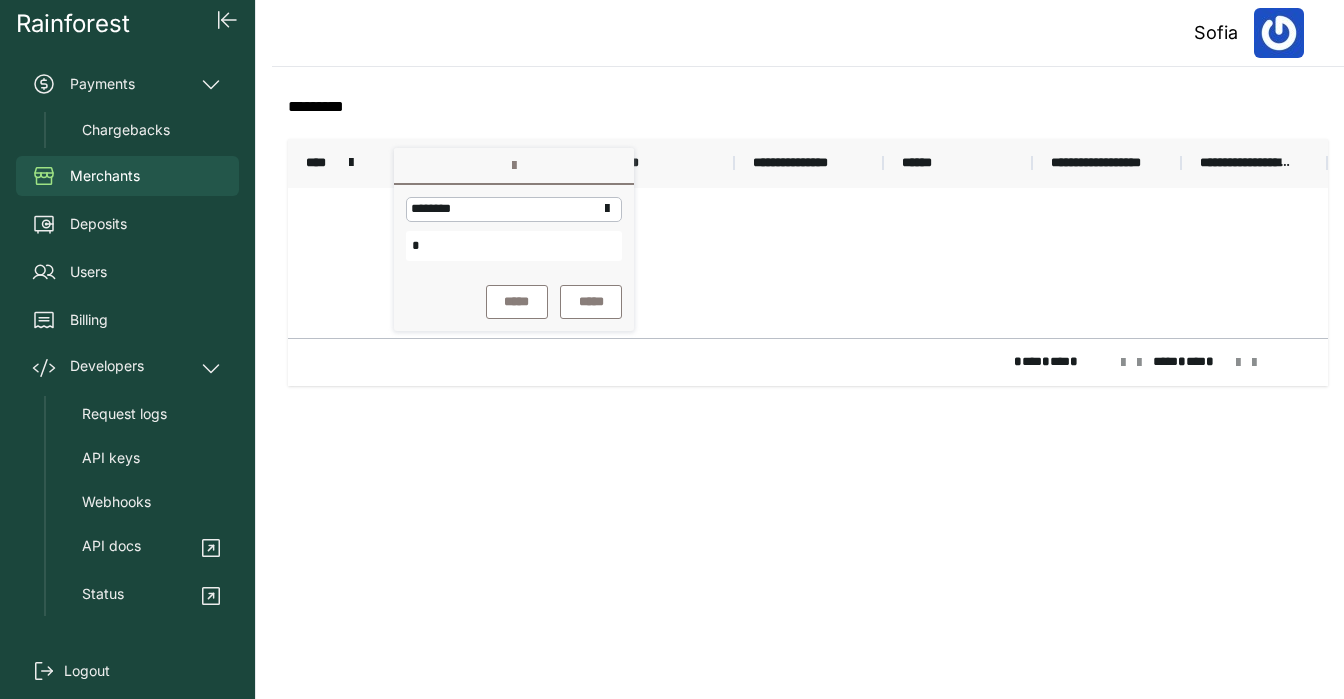 type 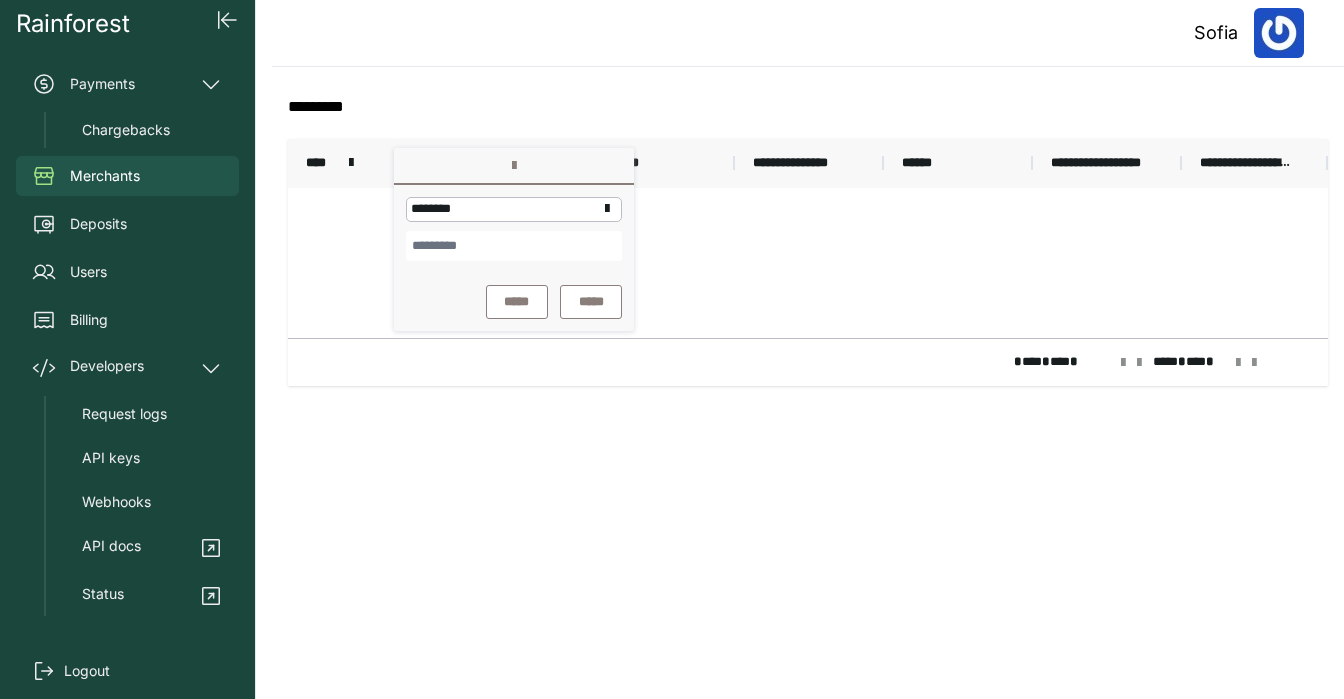 click on "**********" 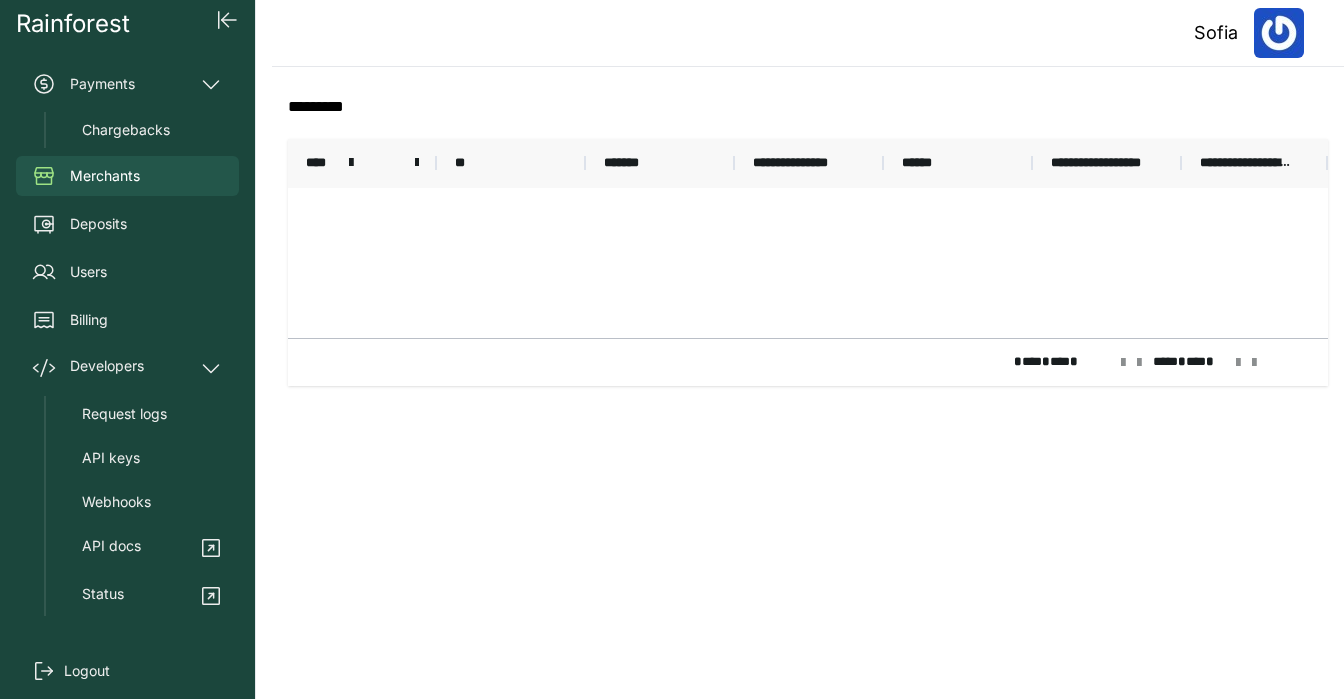 click on "****" at bounding box center [354, 163] 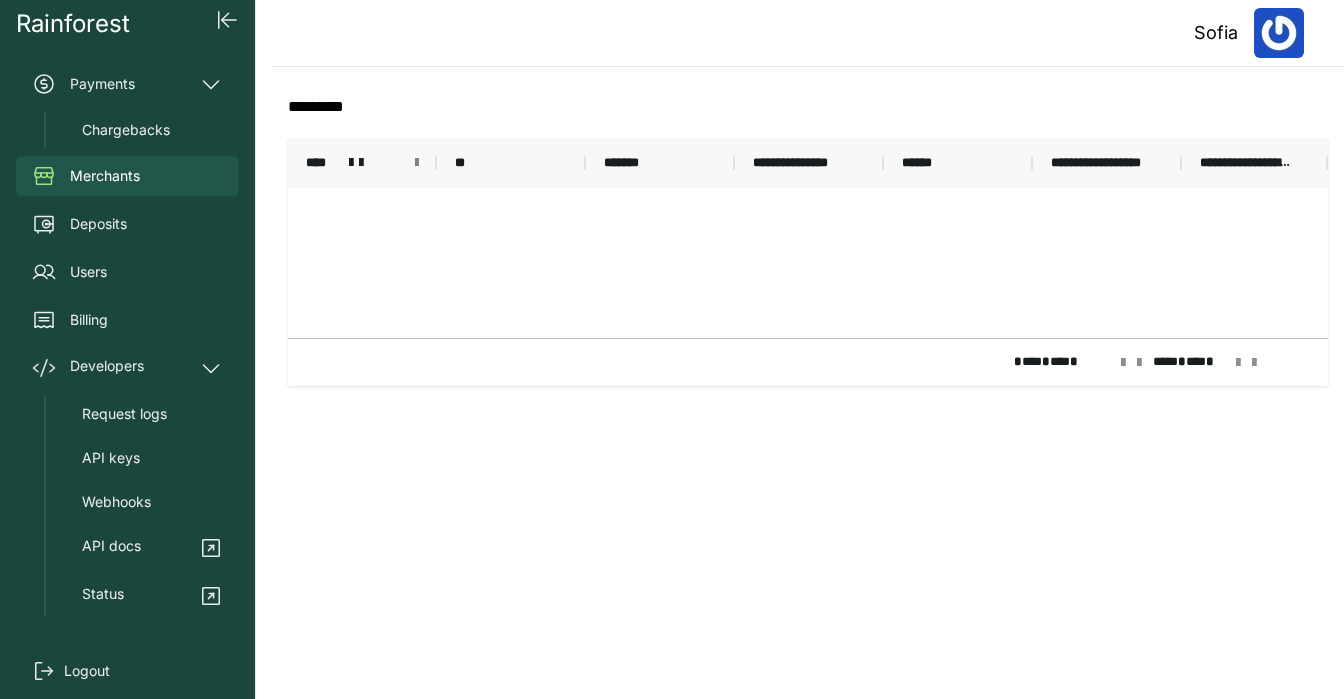 click at bounding box center (417, 163) 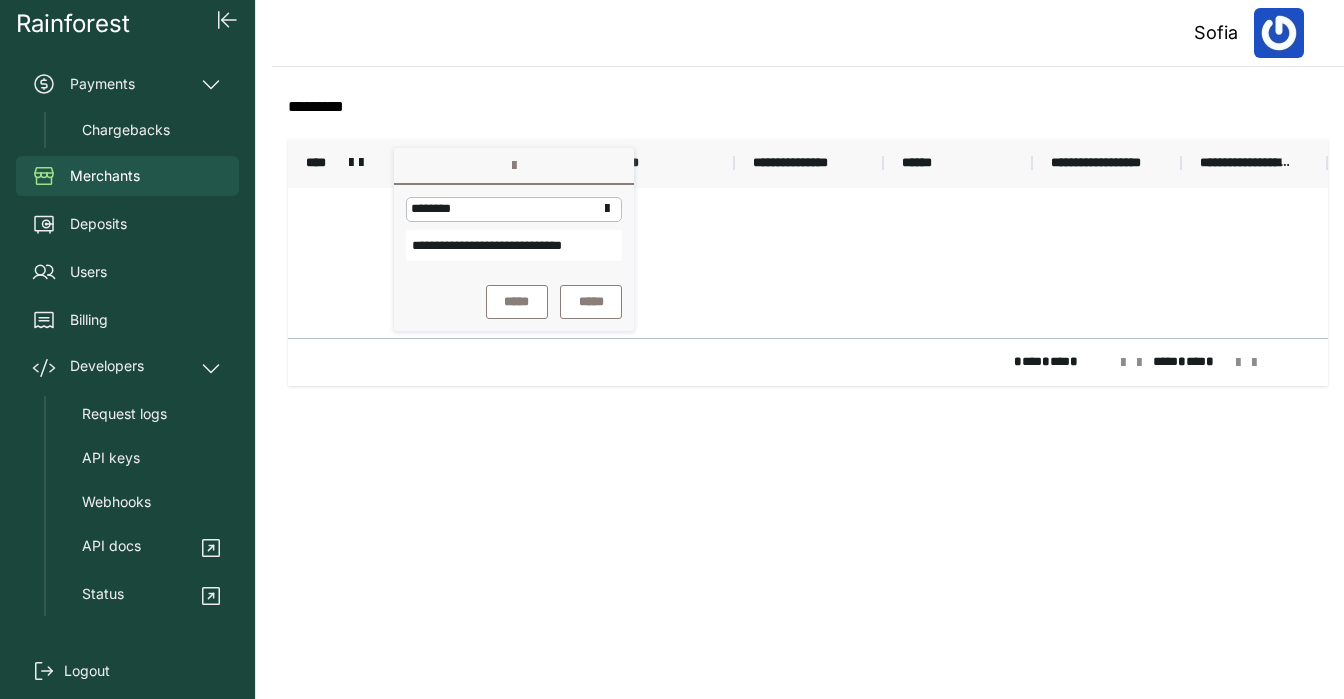scroll, scrollTop: 0, scrollLeft: 0, axis: both 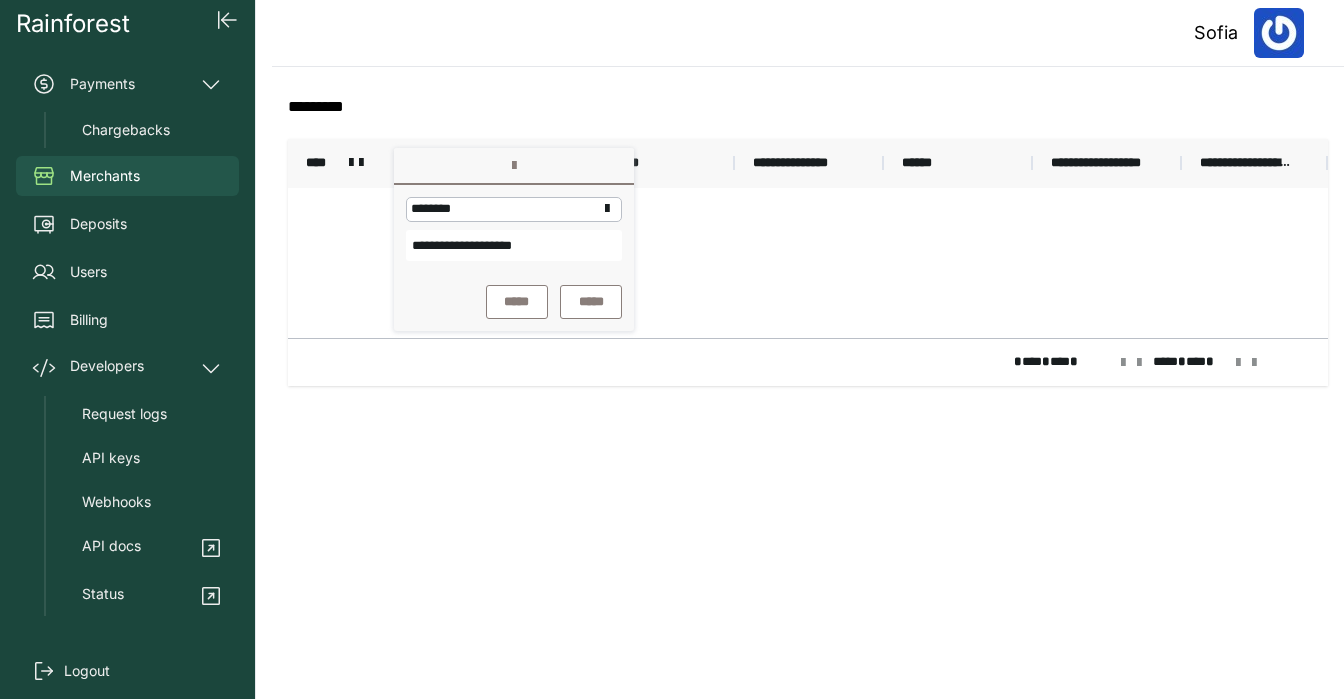 type on "**********" 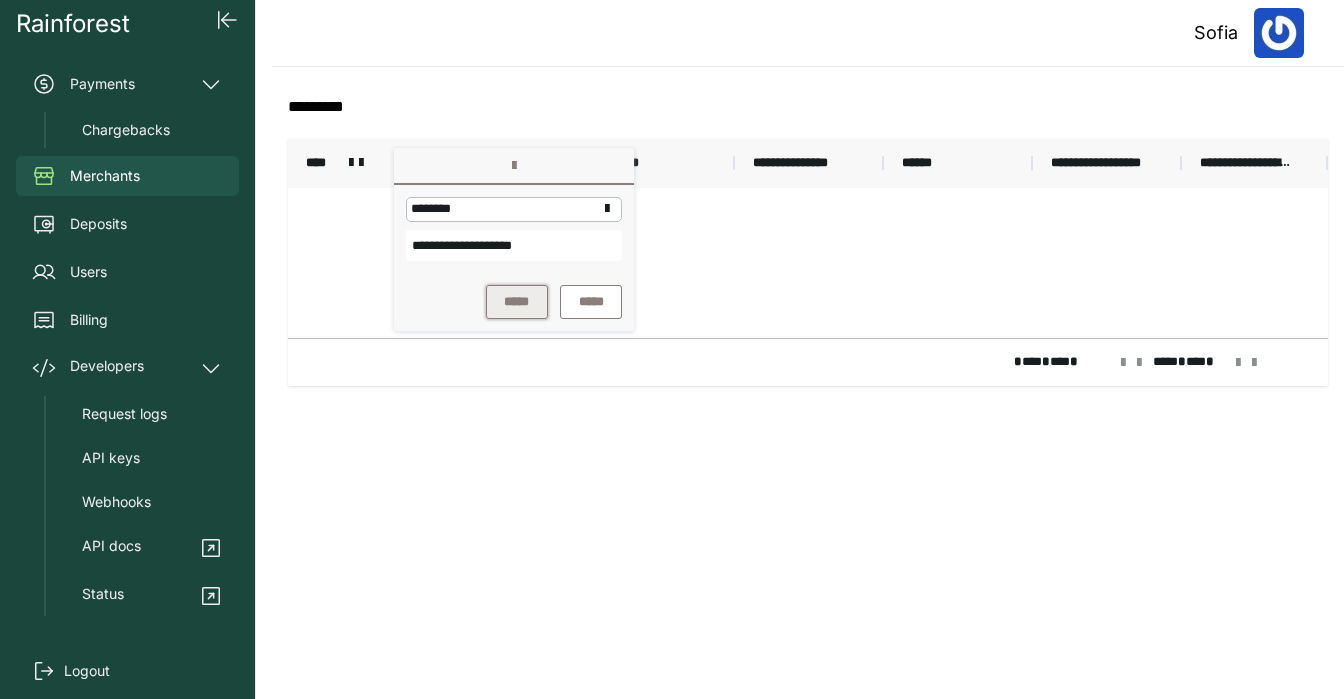 click on "*****" at bounding box center [517, 302] 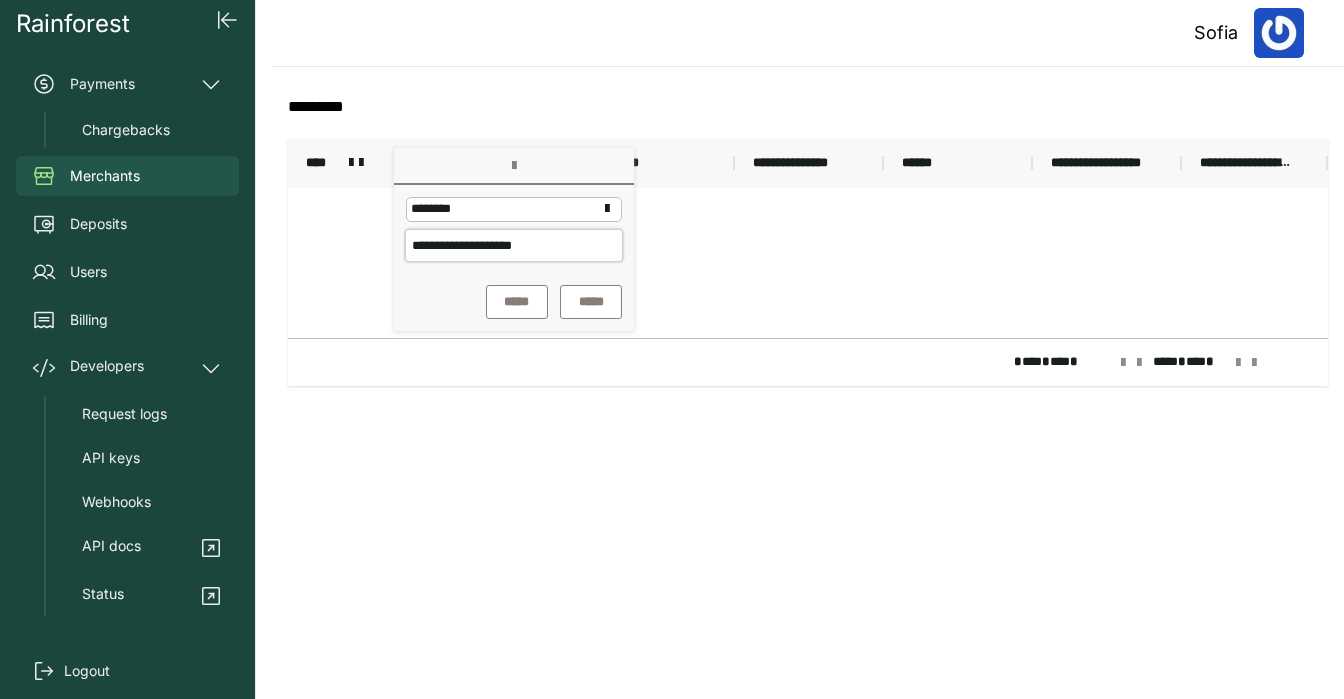 click on "**********" at bounding box center [514, 245] 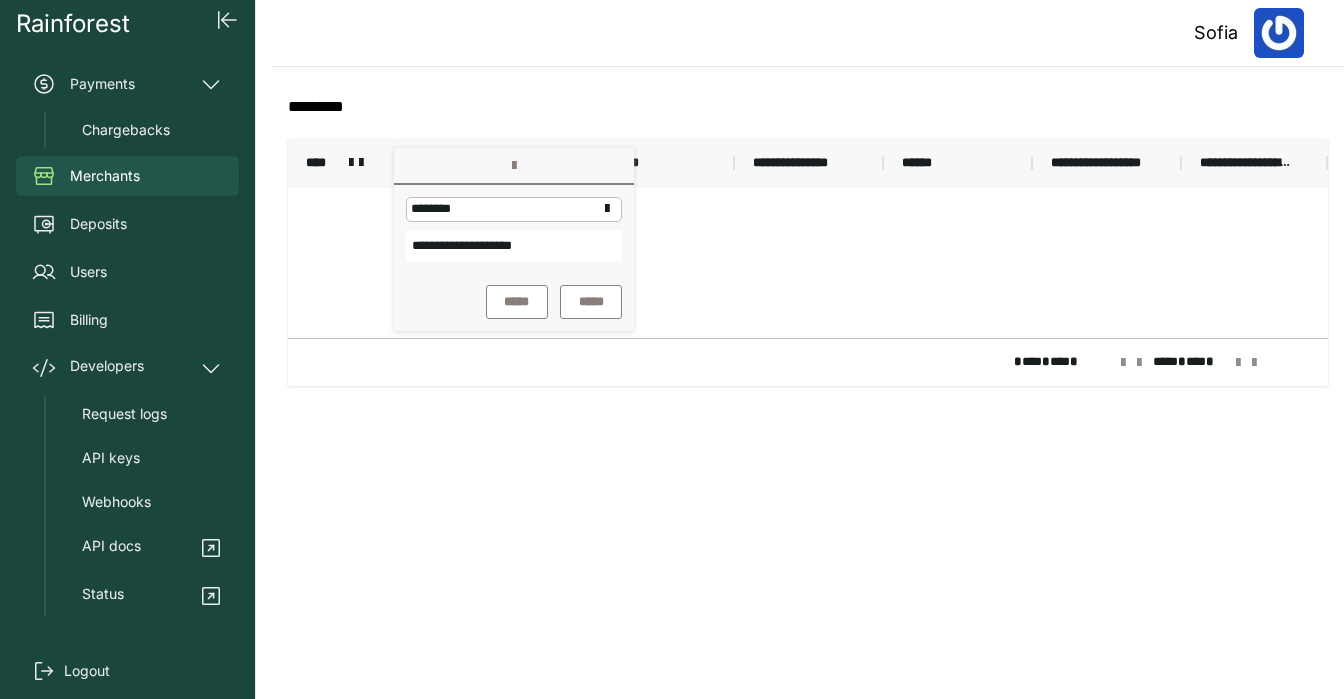 click on "**********" 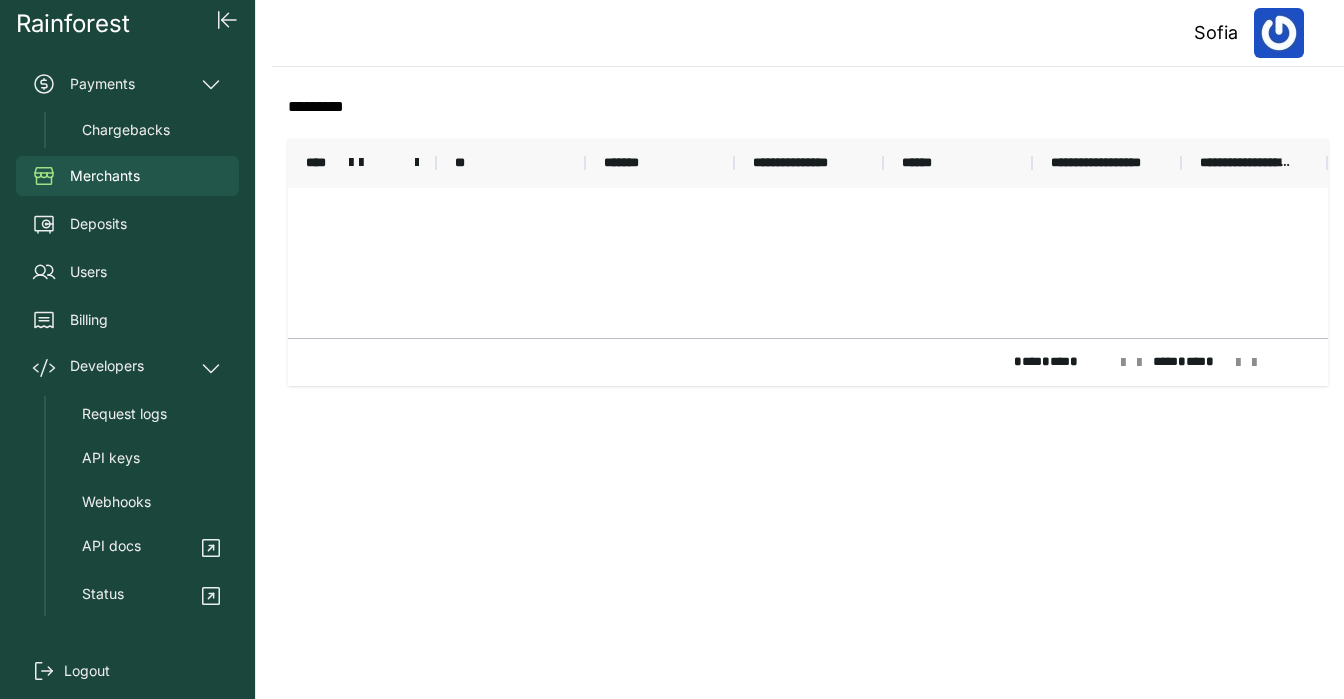 click at bounding box center (351, 163) 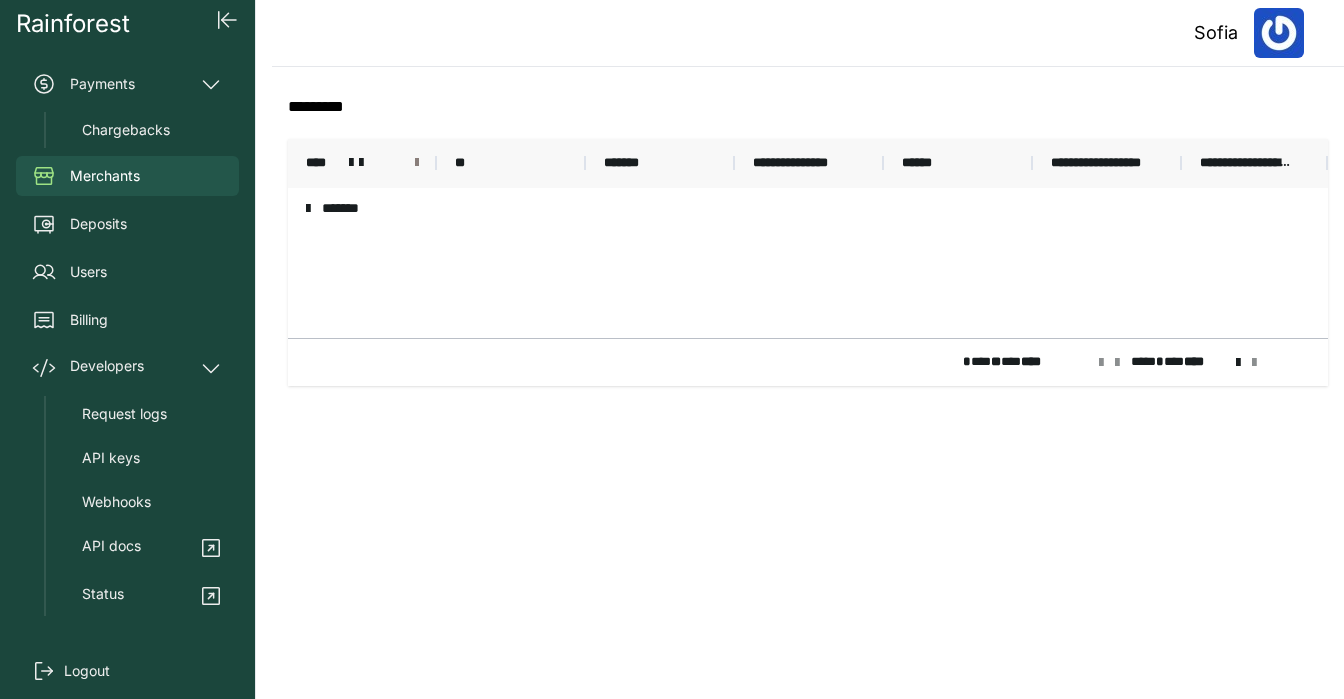click at bounding box center [417, 163] 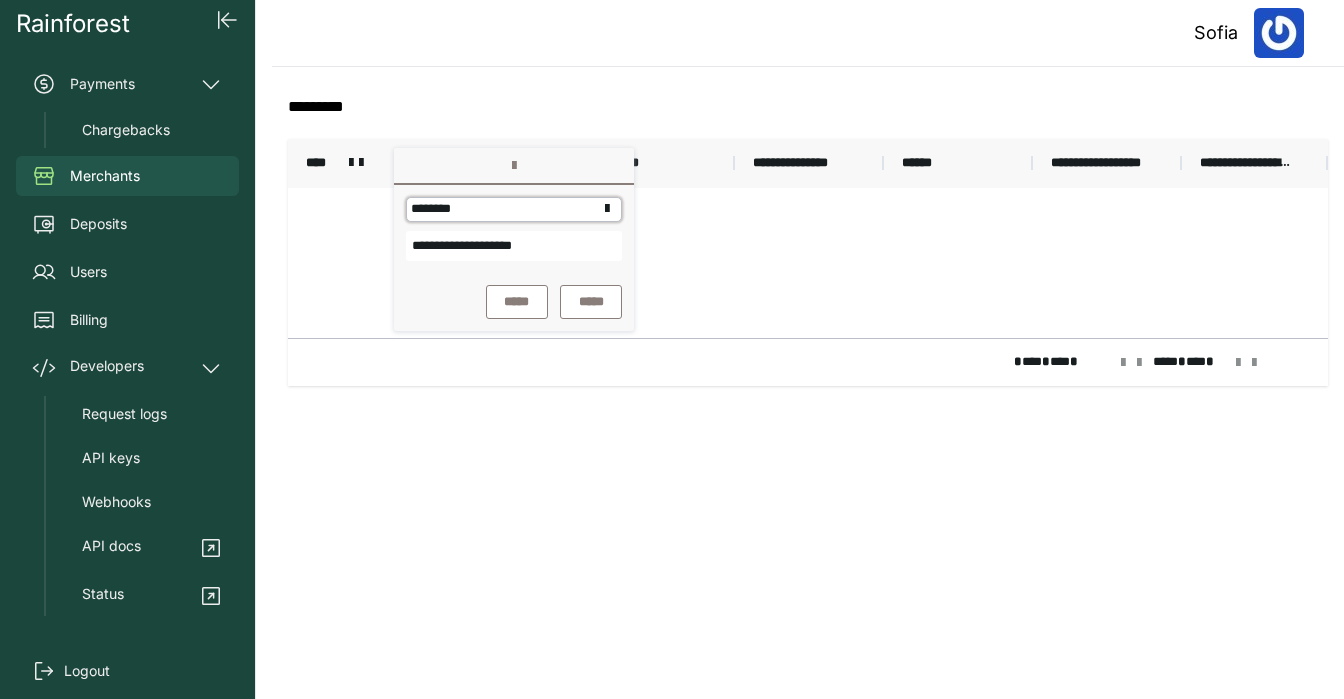 click on "********" at bounding box center [506, 209] 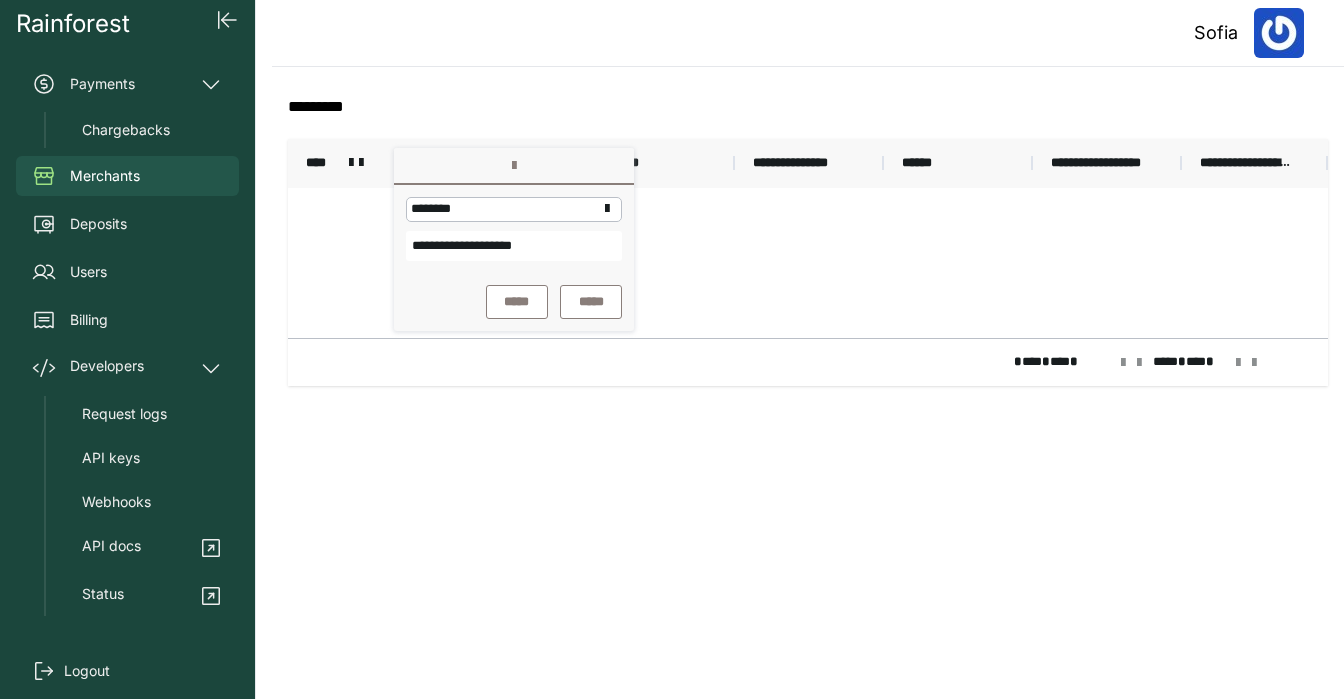 click on "**********" at bounding box center (514, 229) 